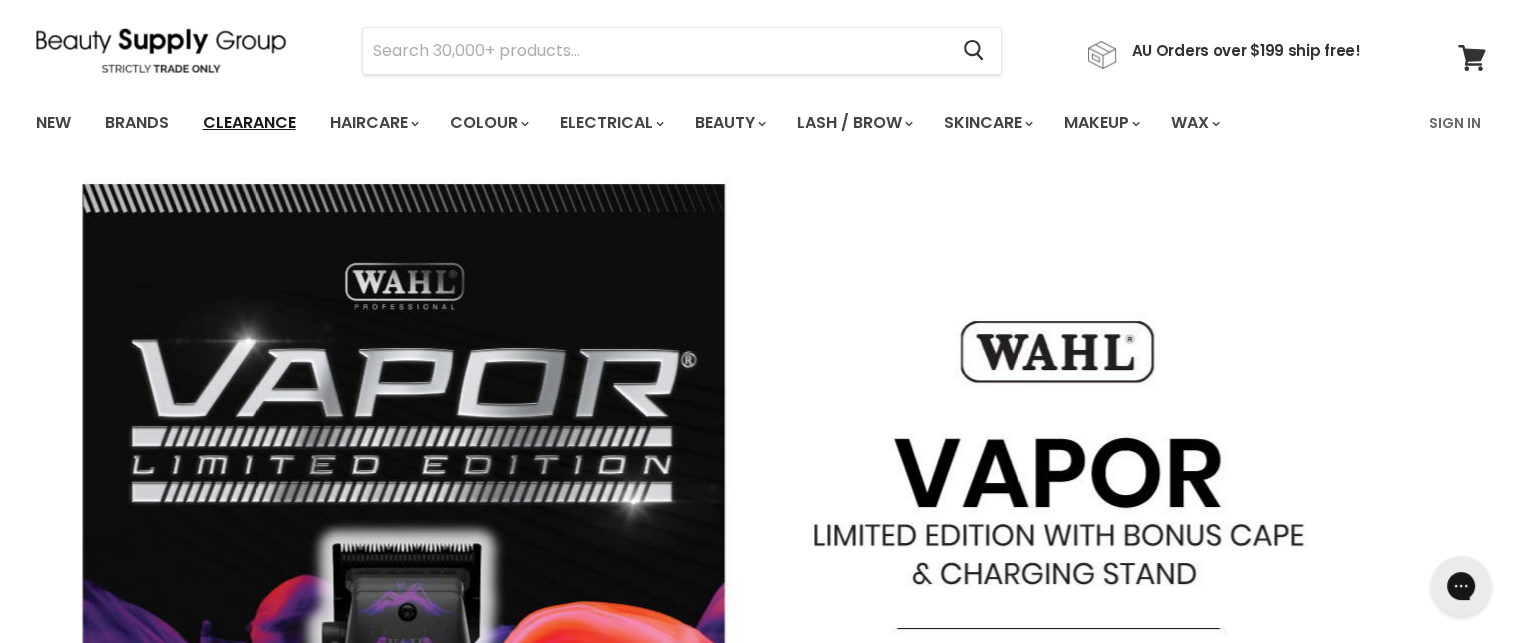 scroll, scrollTop: 0, scrollLeft: 0, axis: both 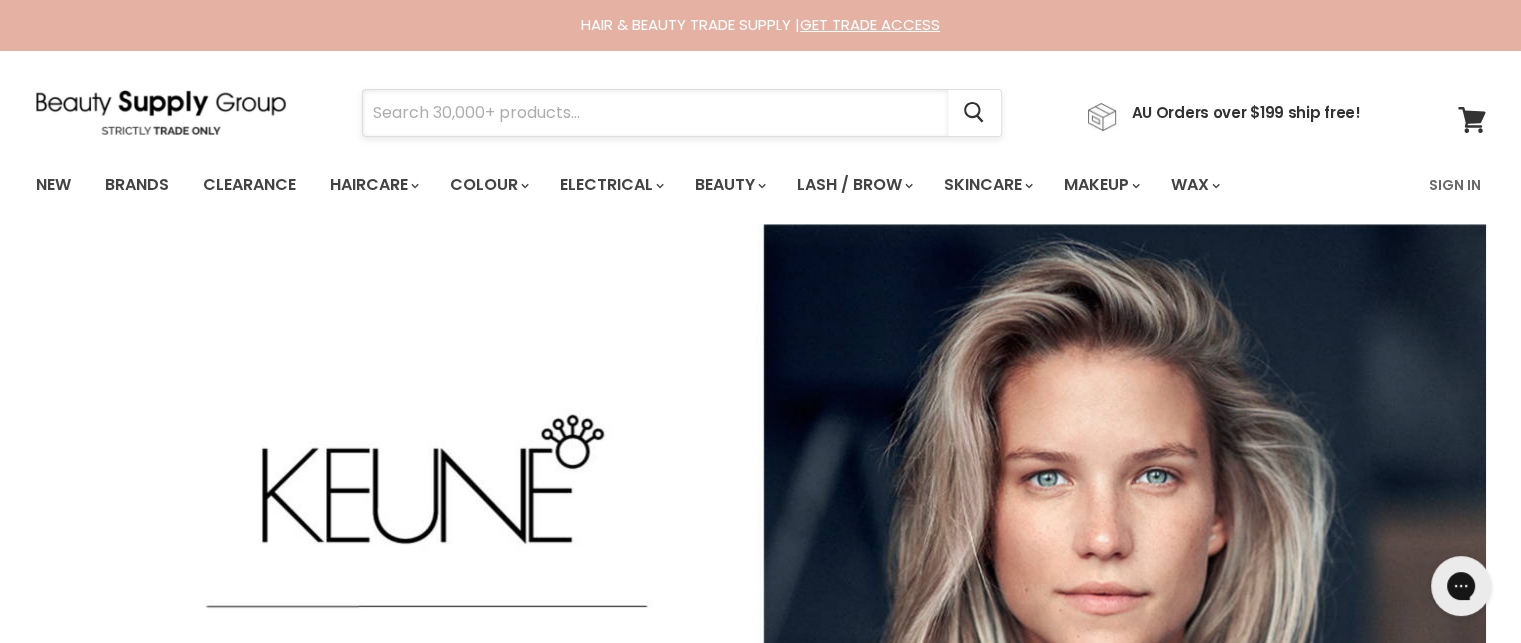 click at bounding box center [655, 113] 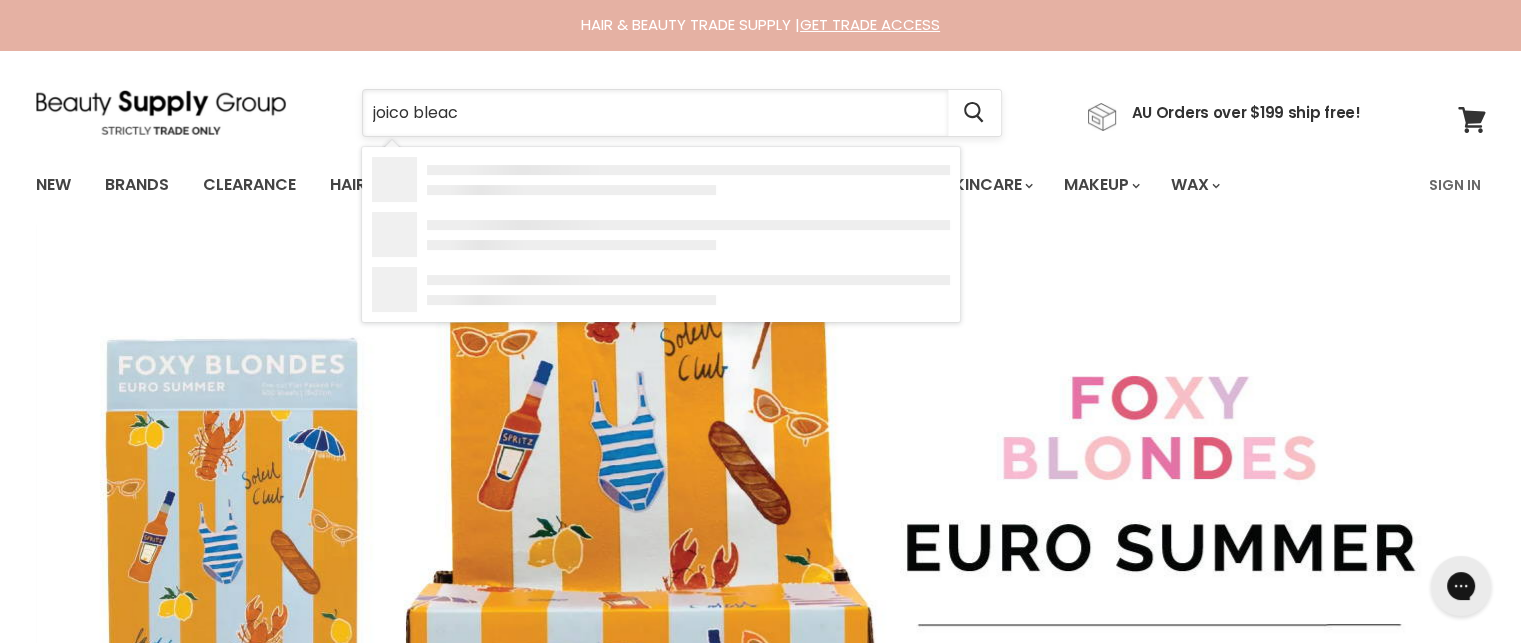 type on "joico bleach" 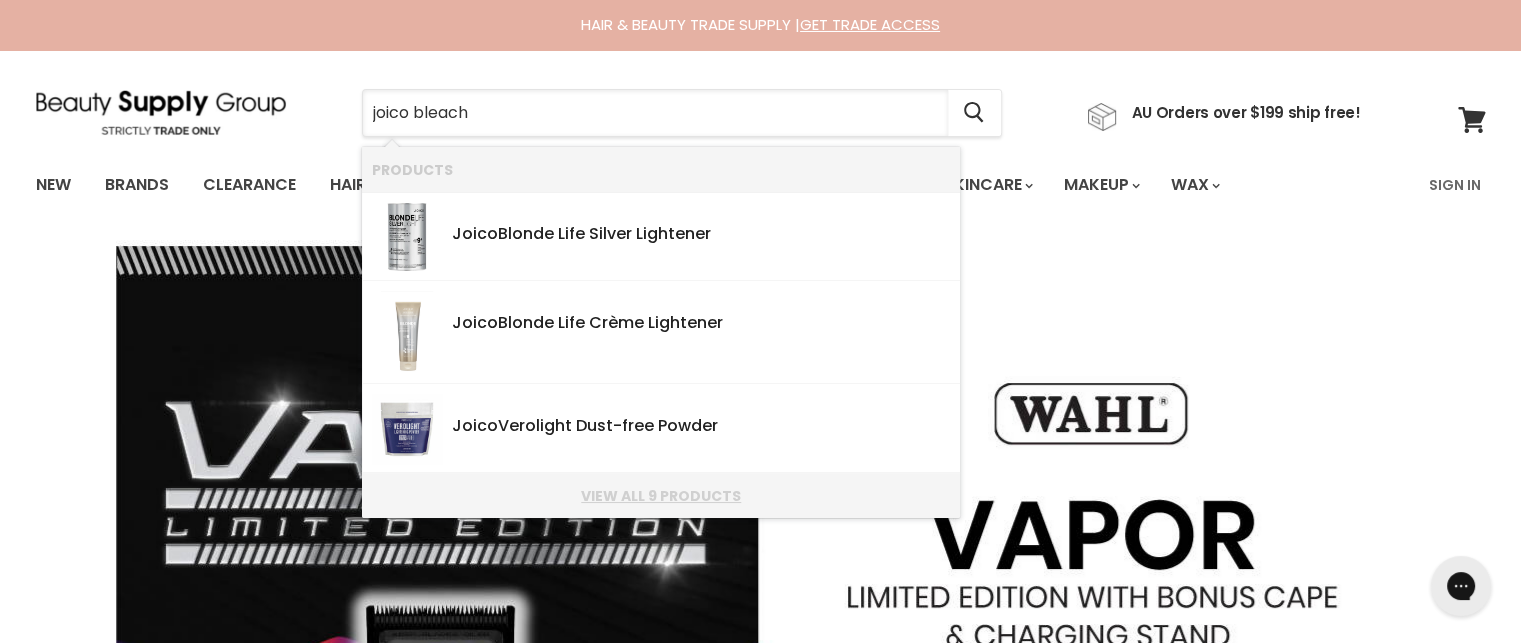 click on "View all 9 products" at bounding box center (661, 496) 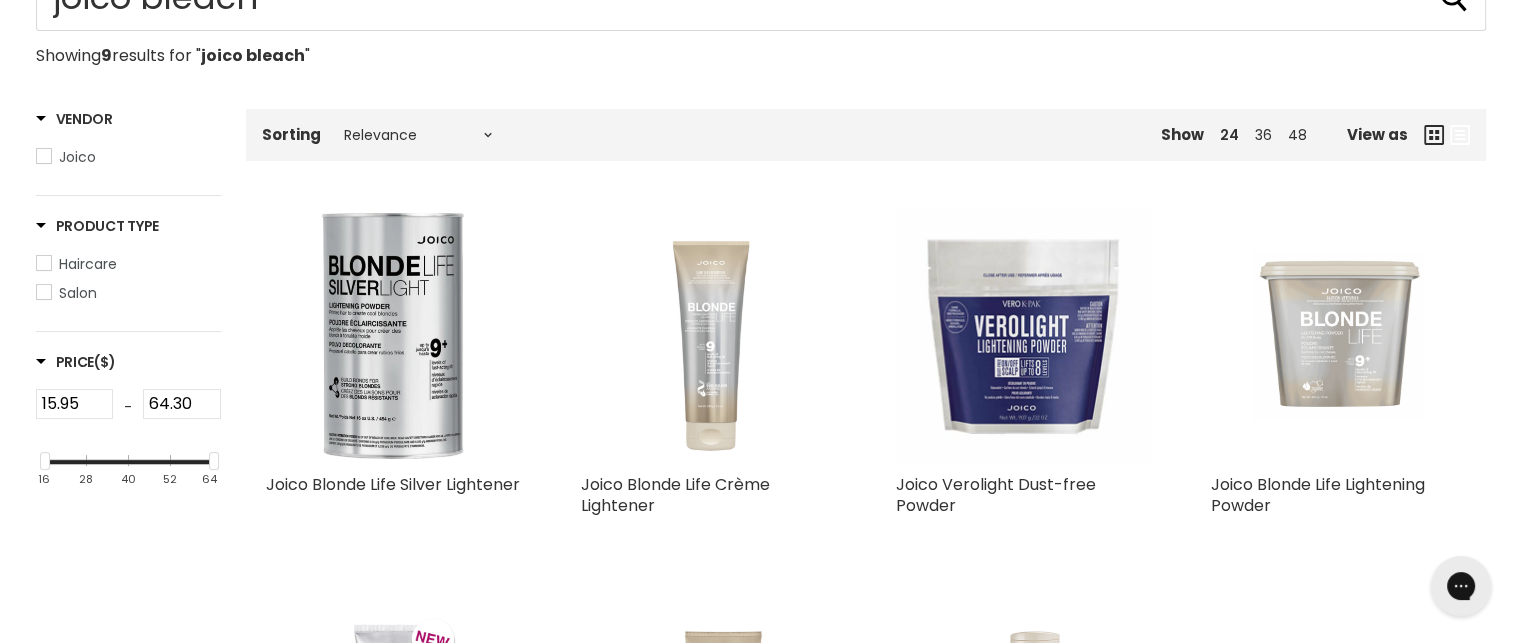 scroll, scrollTop: 273, scrollLeft: 0, axis: vertical 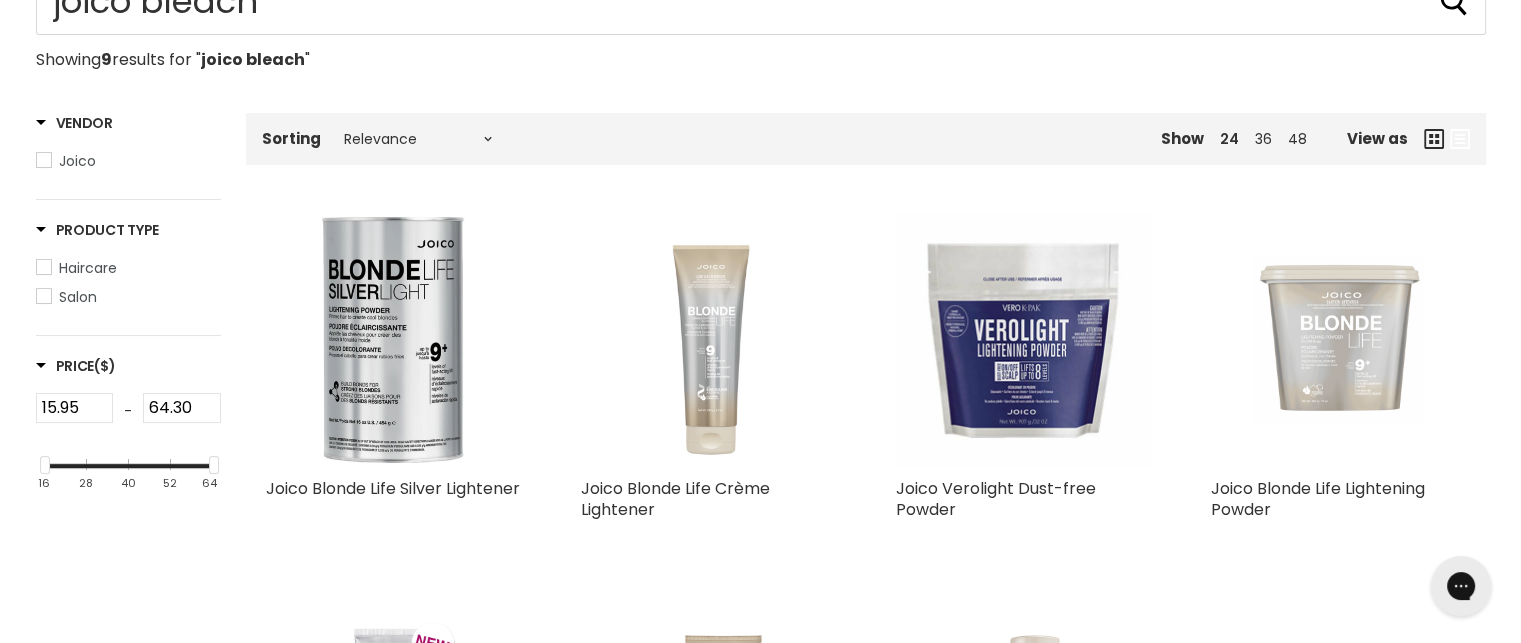 click at bounding box center (1338, 340) 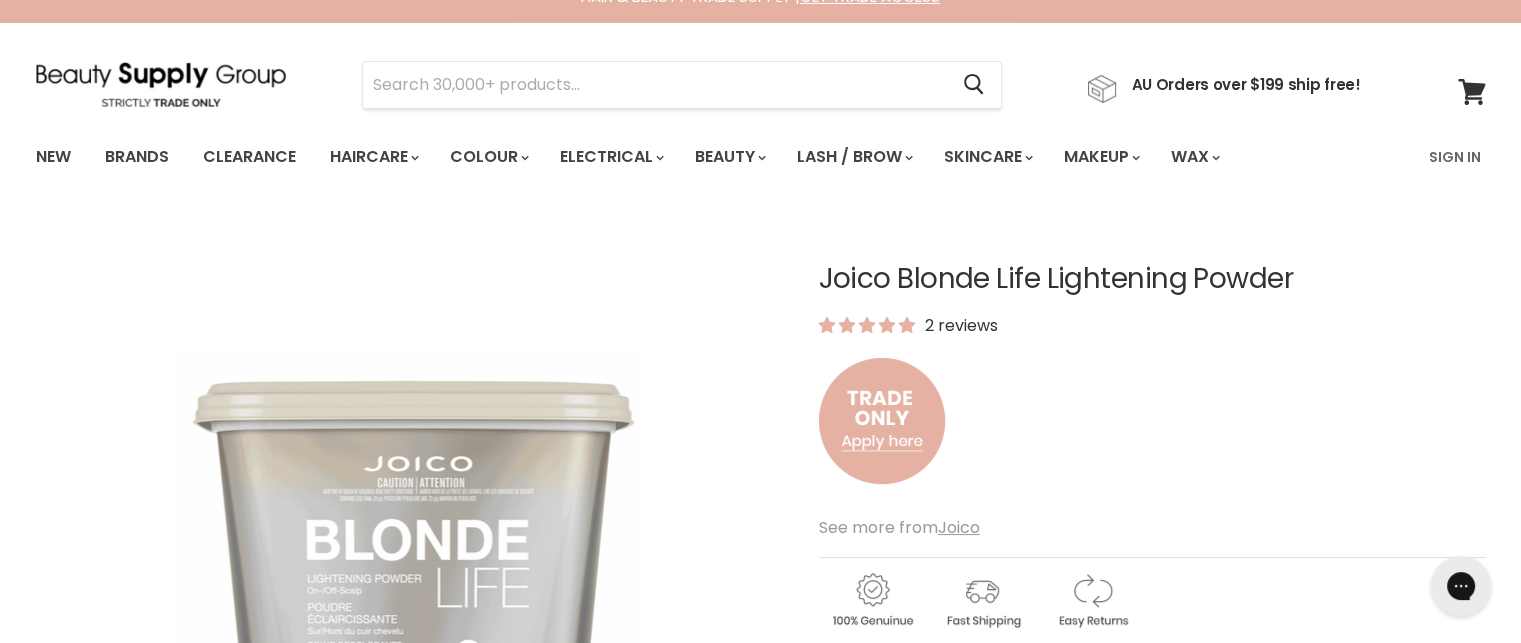 scroll, scrollTop: 0, scrollLeft: 0, axis: both 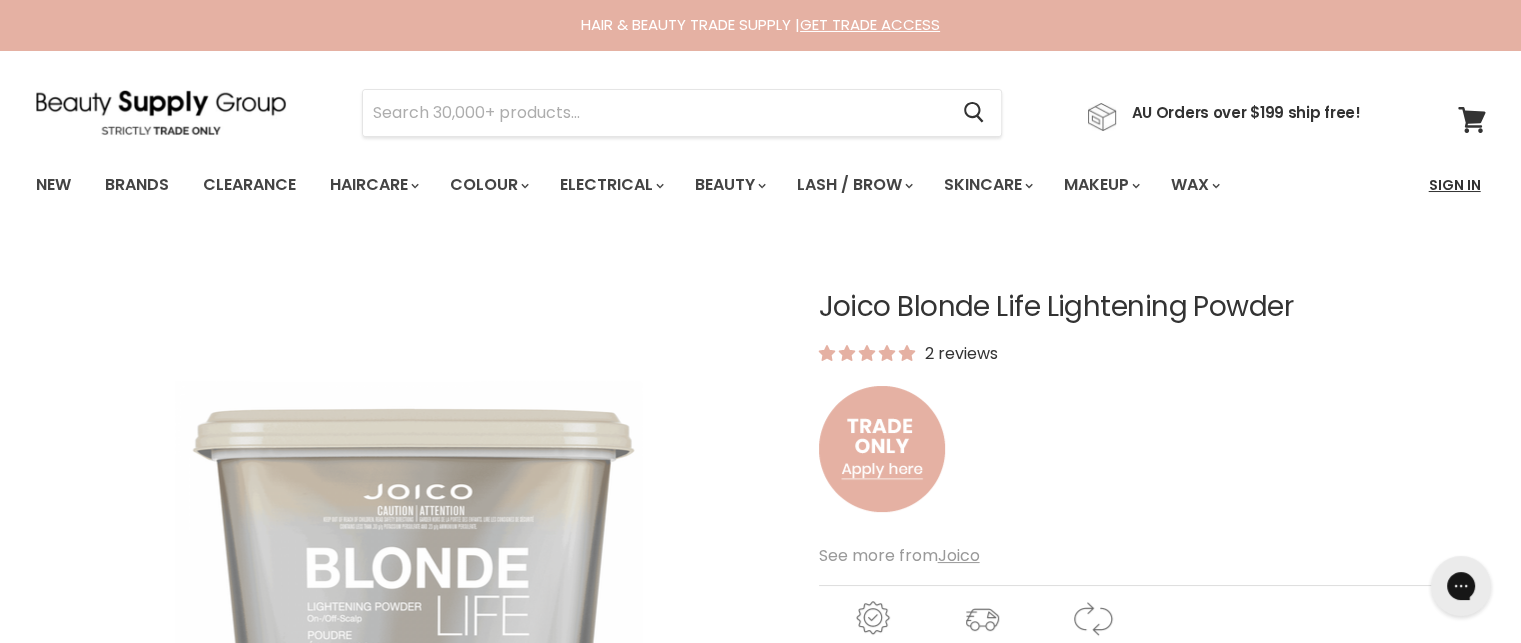 click on "Sign In" at bounding box center [1455, 185] 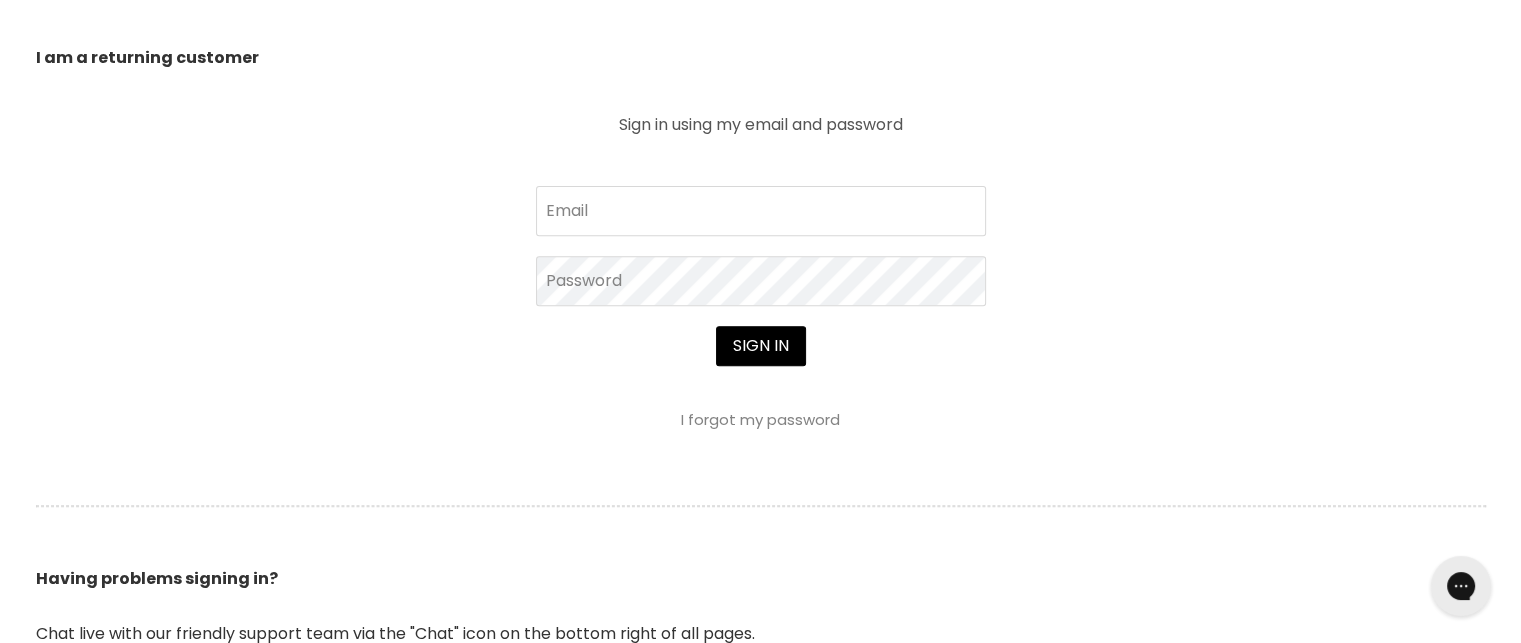 scroll, scrollTop: 732, scrollLeft: 0, axis: vertical 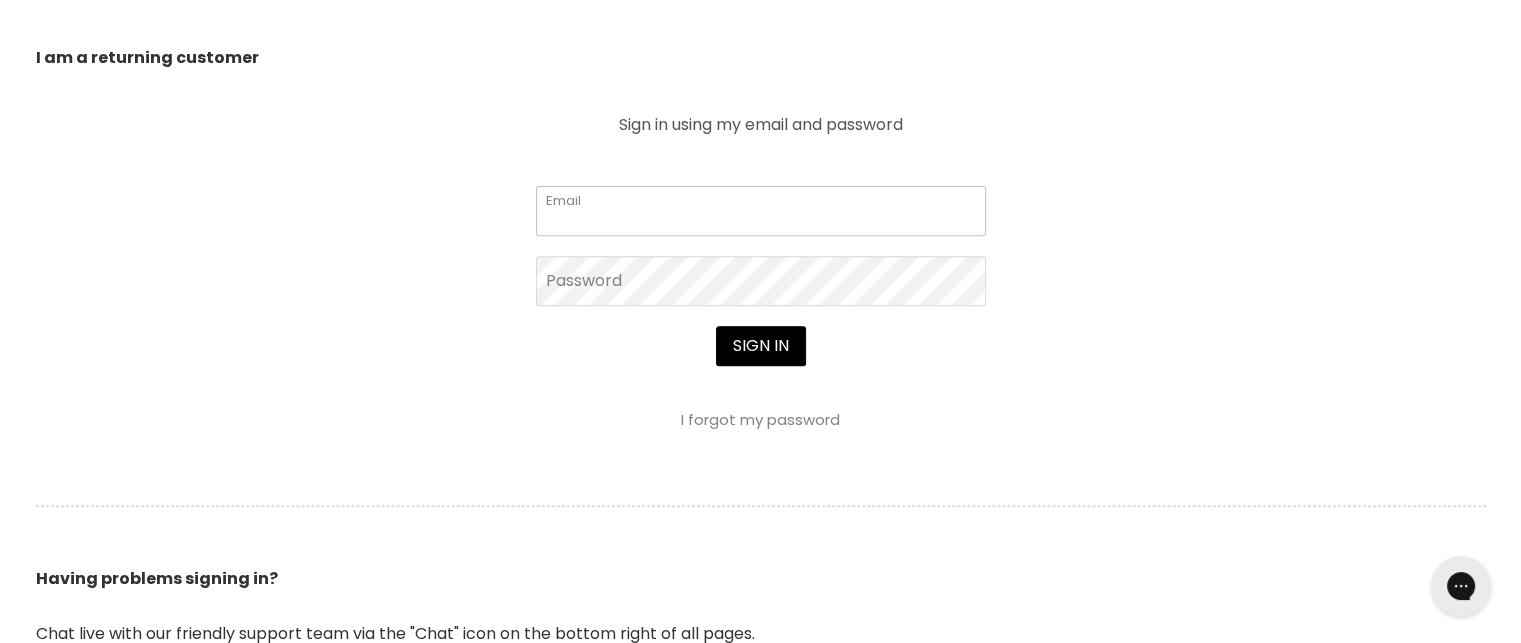 type on "carajane84@yahoo.com.au" 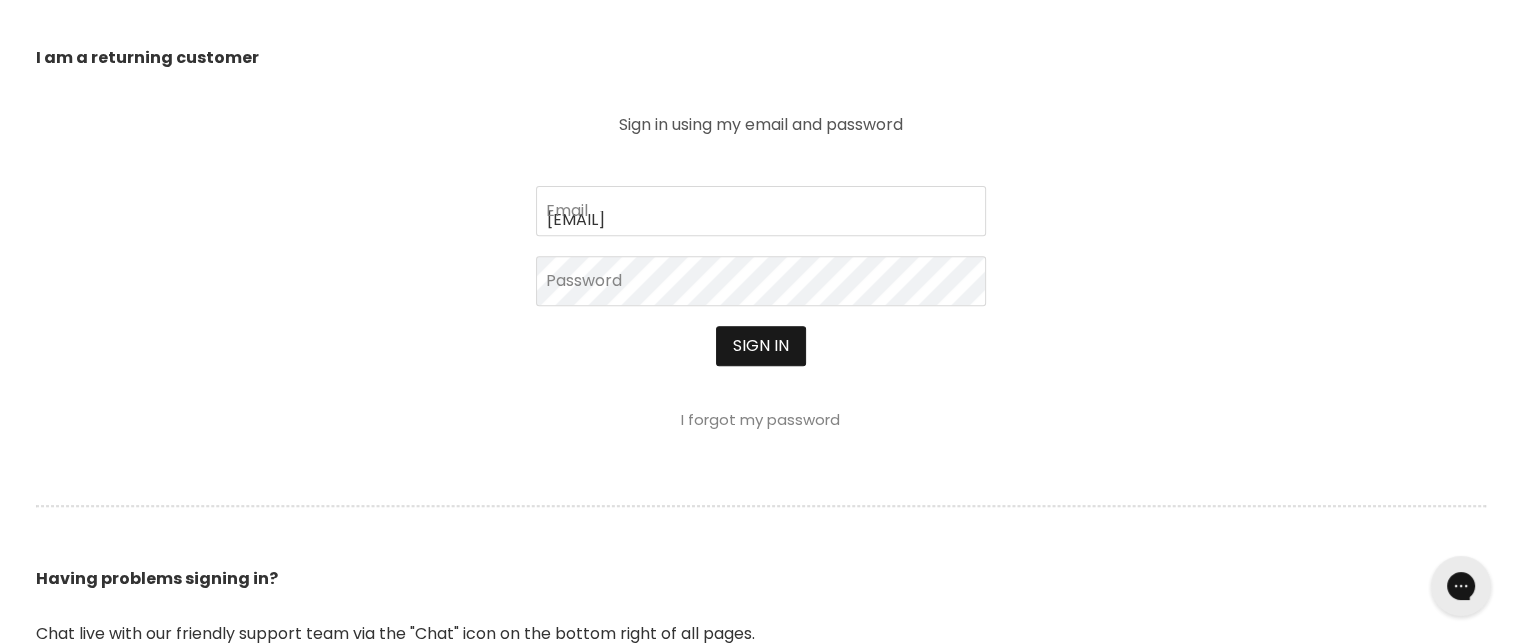 click on "Sign in" at bounding box center (761, 346) 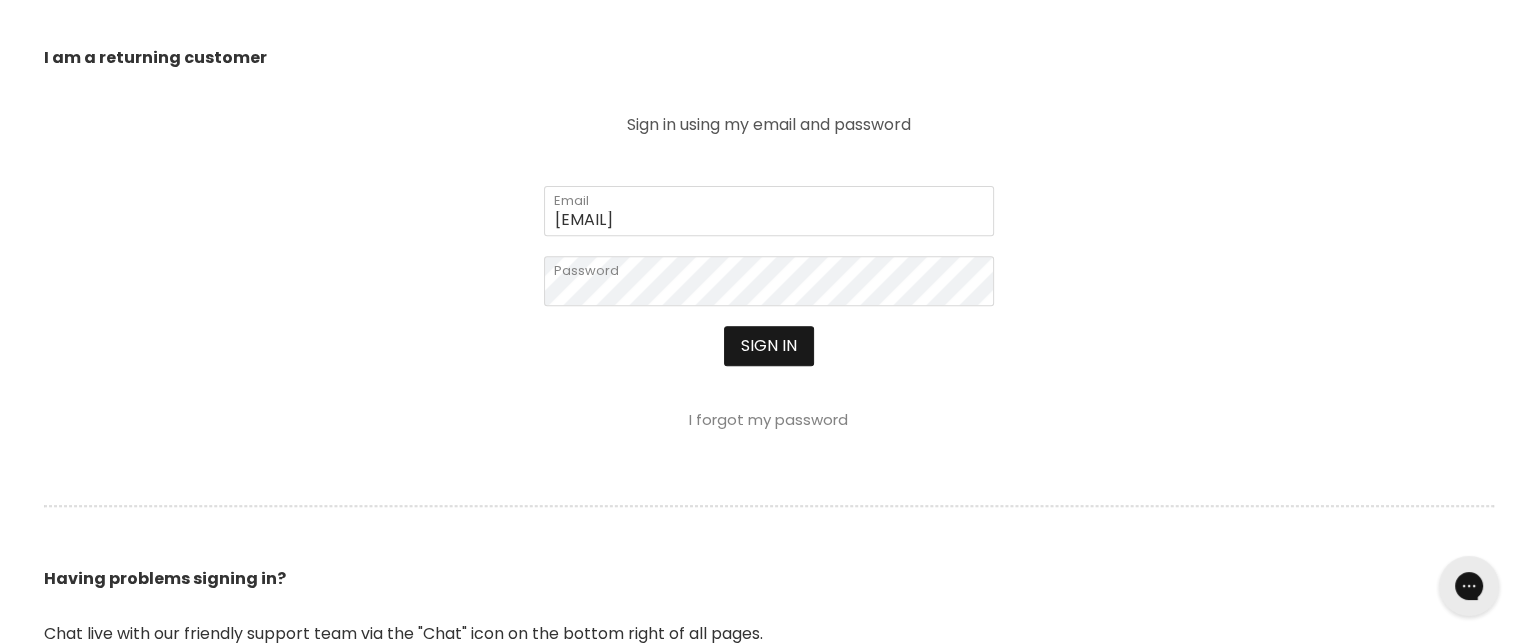scroll, scrollTop: 733, scrollLeft: 0, axis: vertical 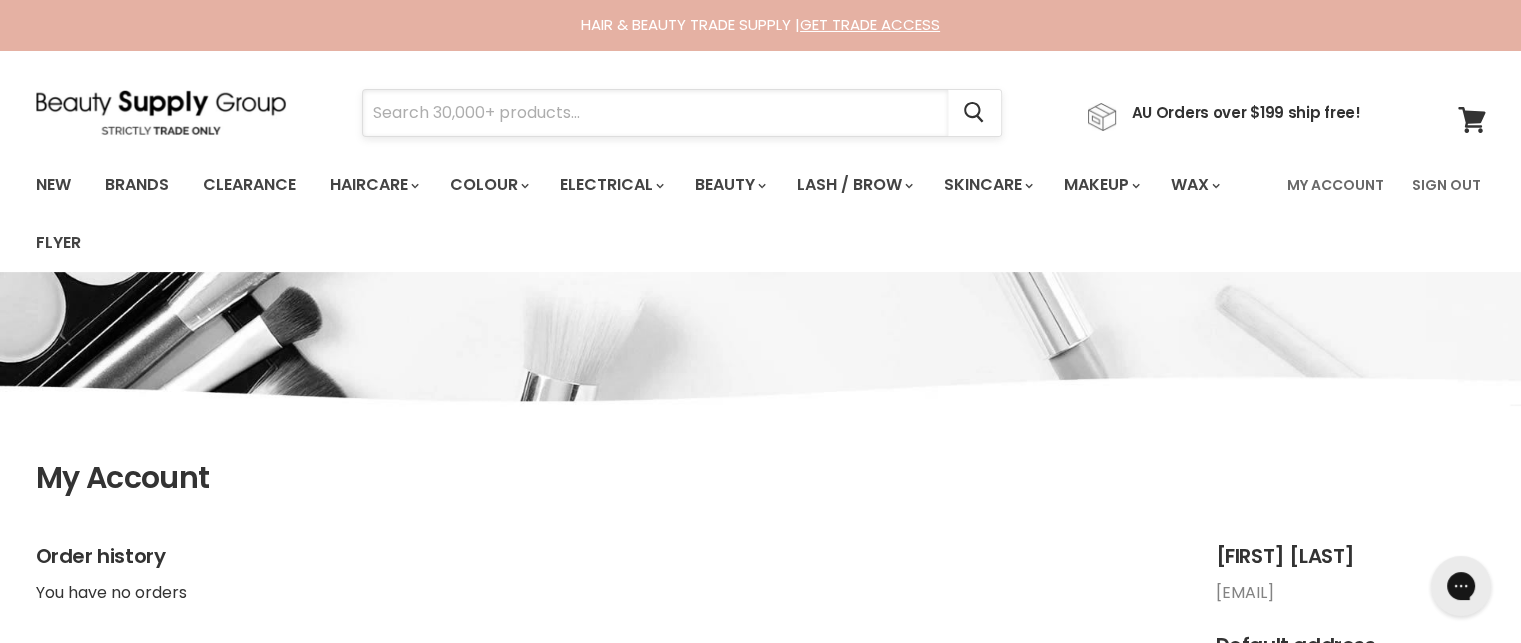 click at bounding box center [655, 113] 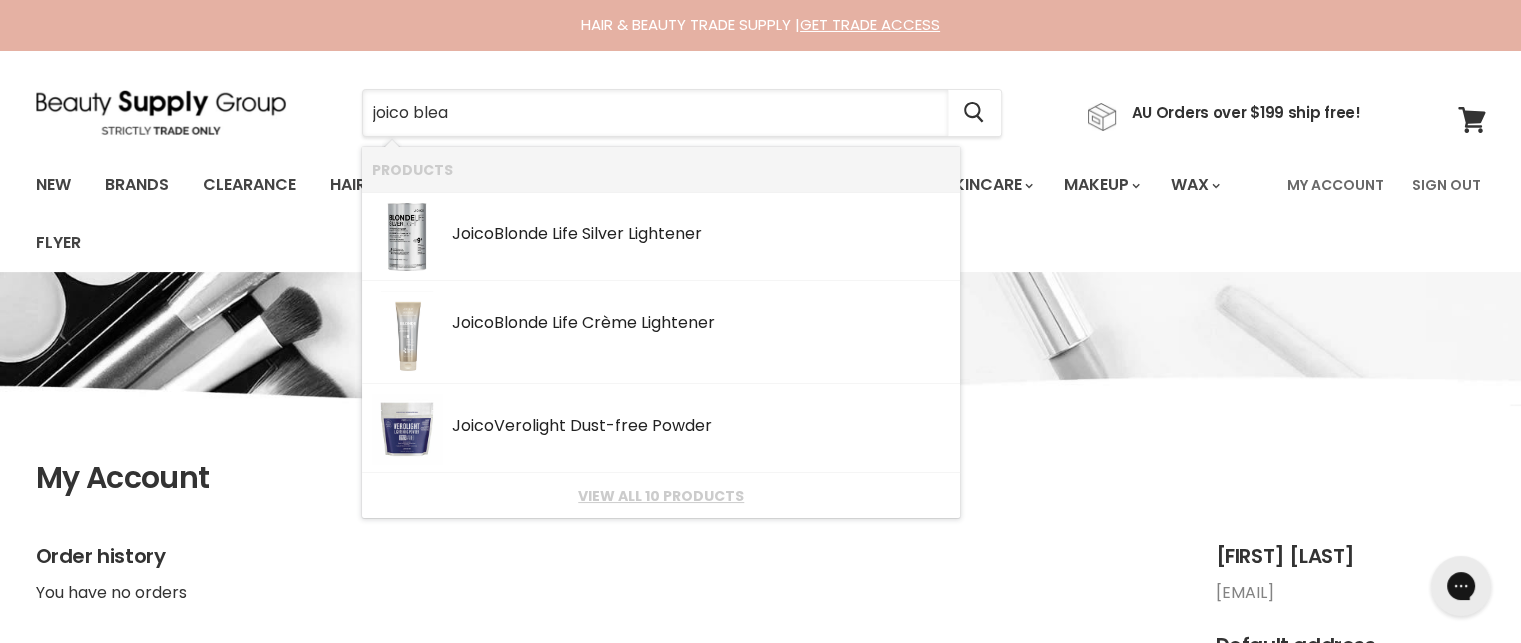 type on "joico blea" 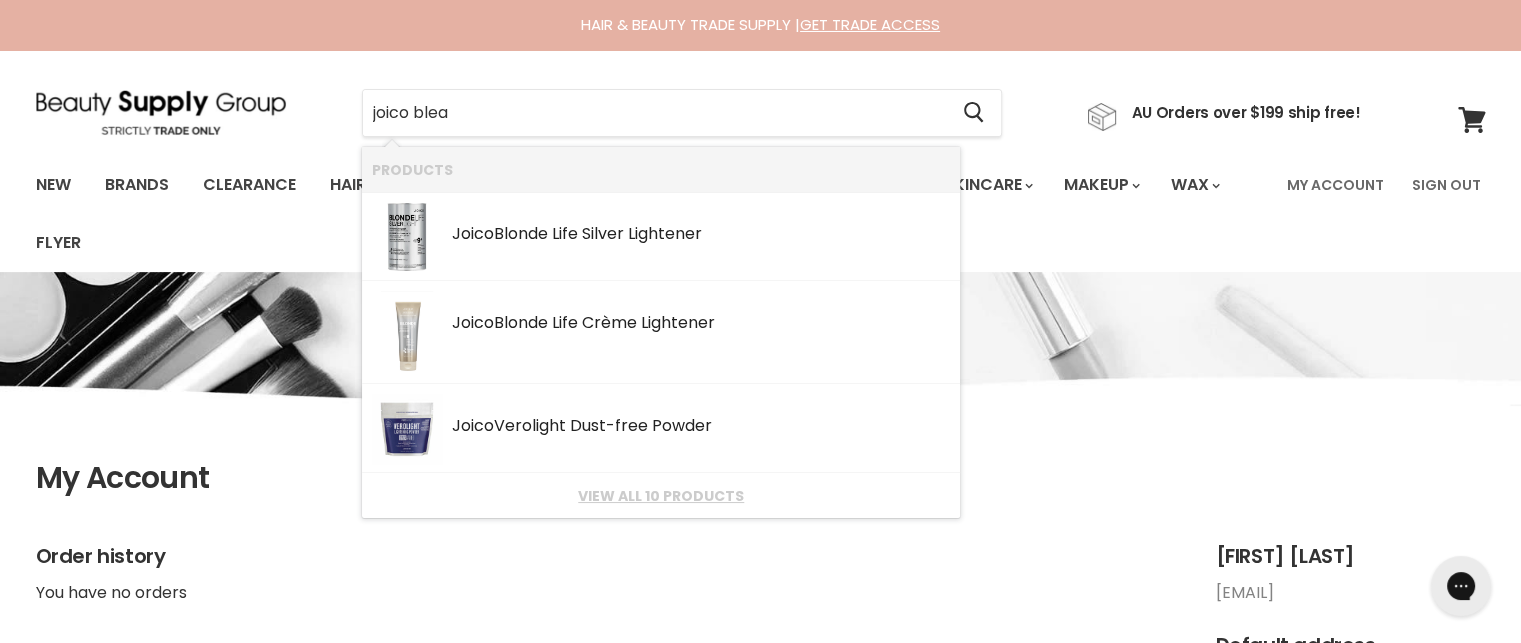 click on "My Account
Order history
You have no orders
Cara Dunn
carajane84@yahoo.com.au
Default address
Cara Dunn
5 McMahon Lane
Monkland, QLD
Australia 4570
+61424776746
View addresses (1)" at bounding box center (760, 658) 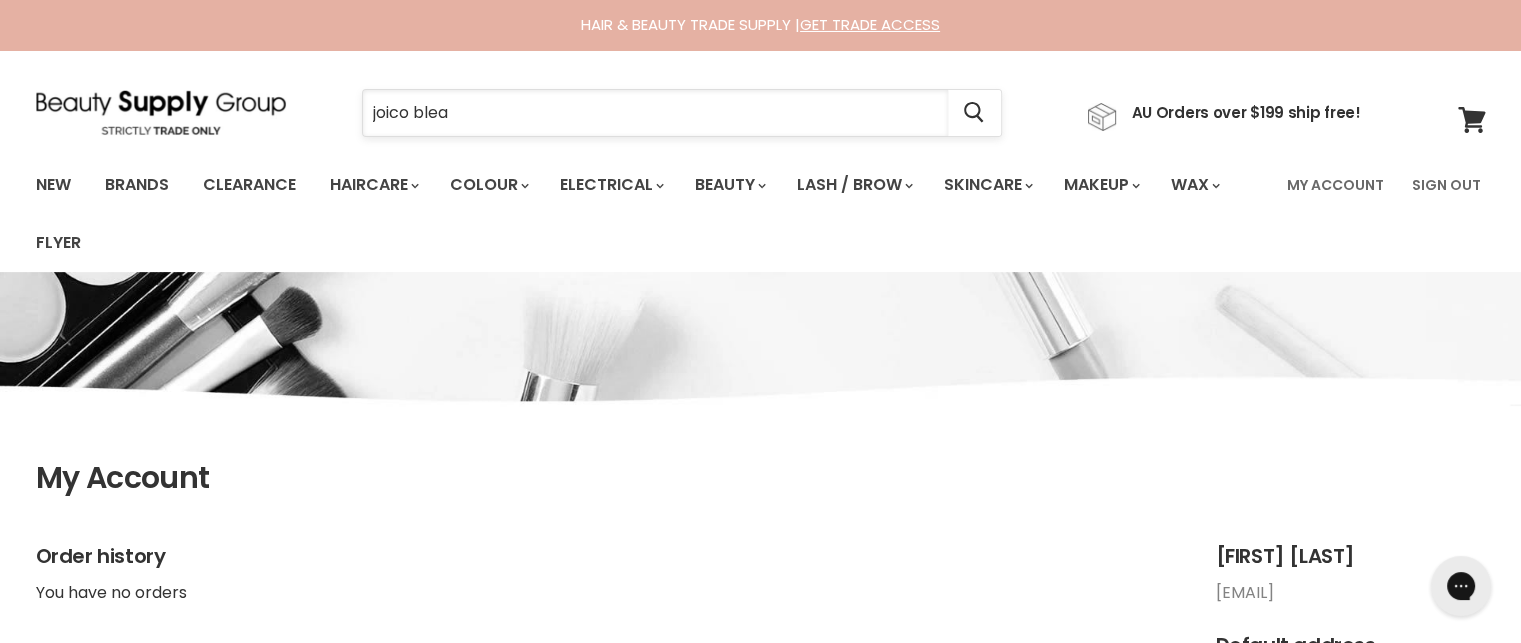 click on "joico blea" at bounding box center (655, 113) 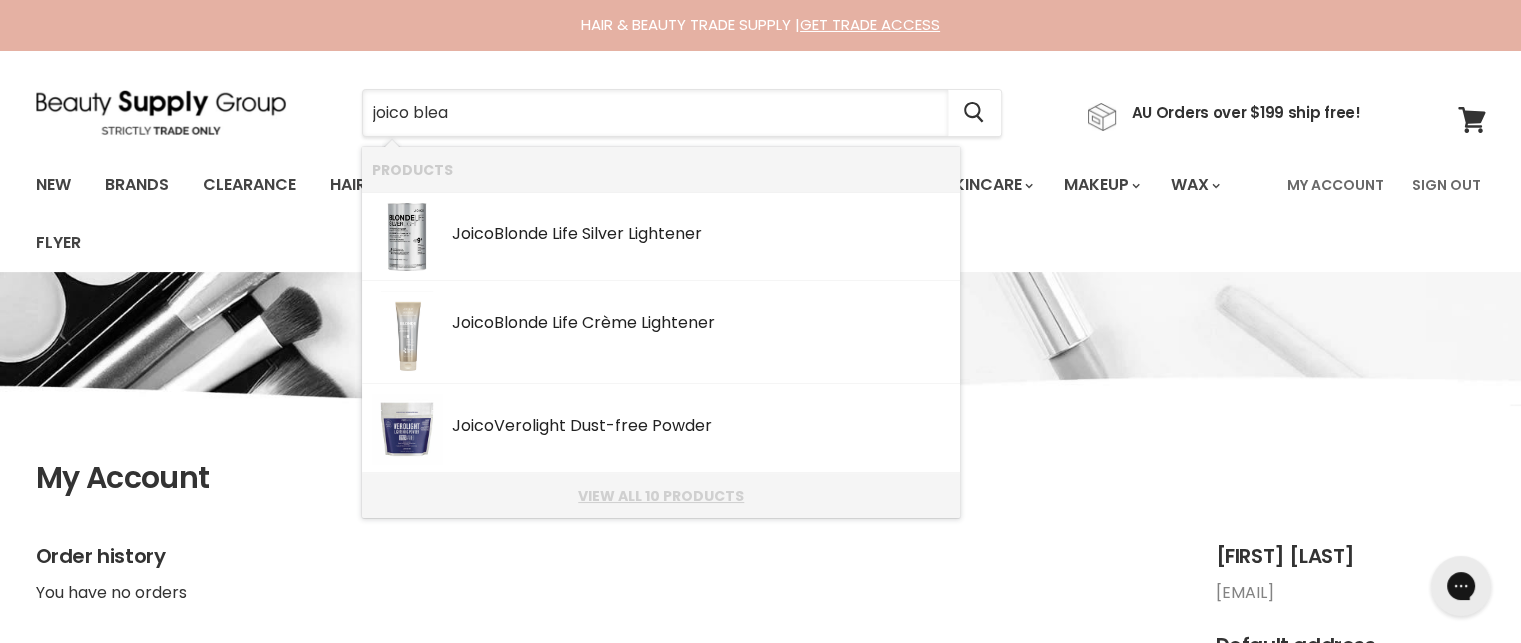 click on "View all 10 products" at bounding box center [661, 496] 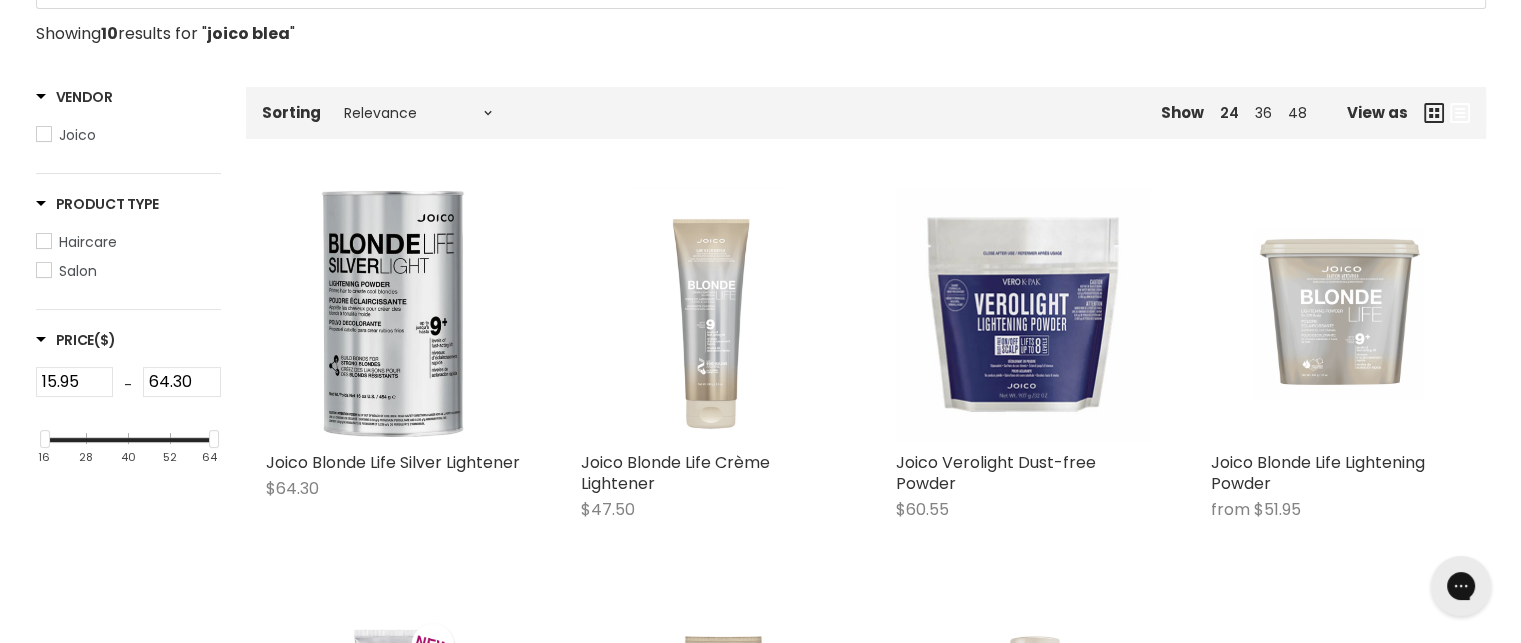 scroll, scrollTop: 380, scrollLeft: 0, axis: vertical 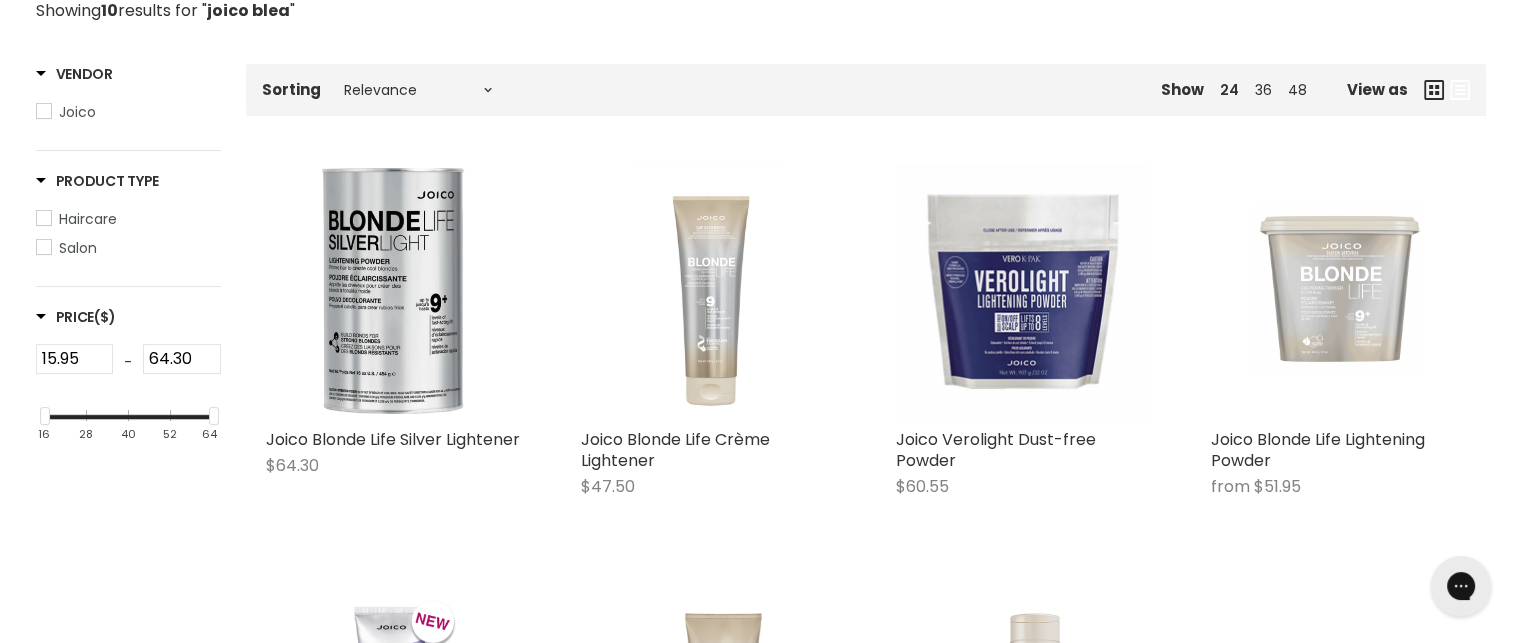 click at bounding box center [1338, 291] 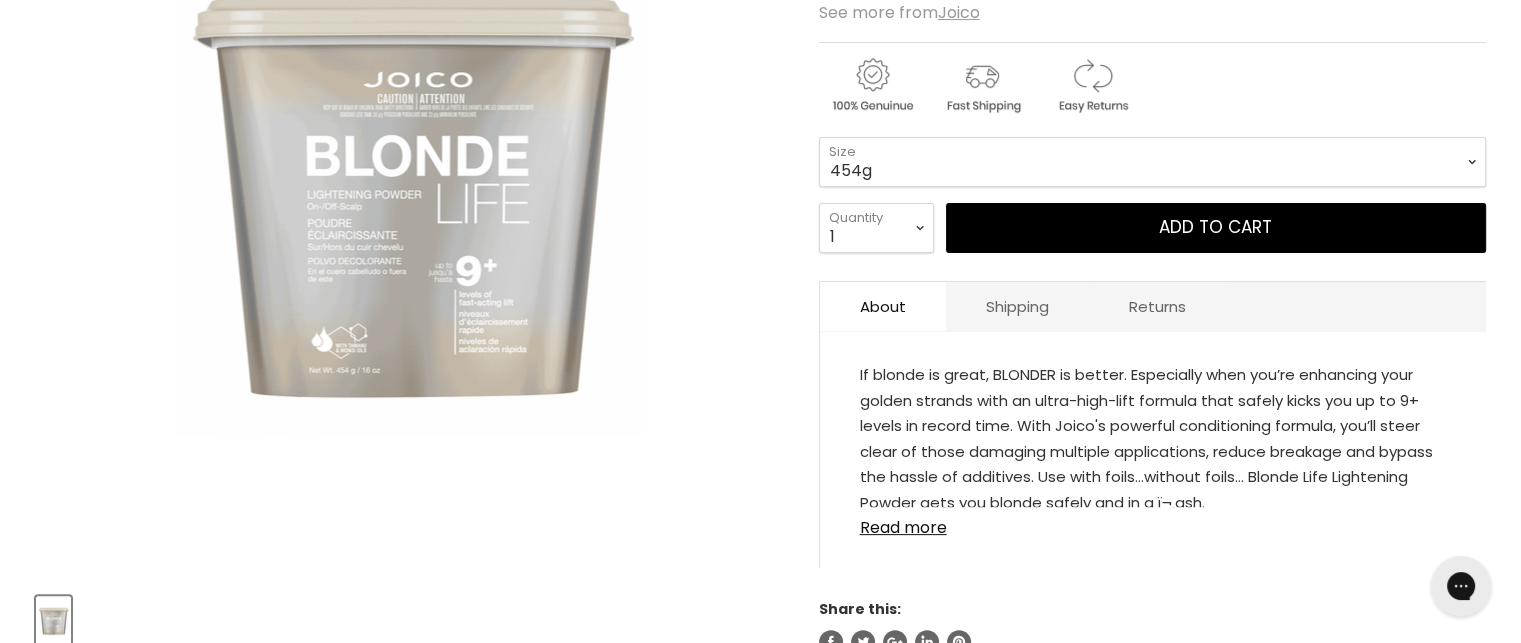 scroll, scrollTop: 468, scrollLeft: 0, axis: vertical 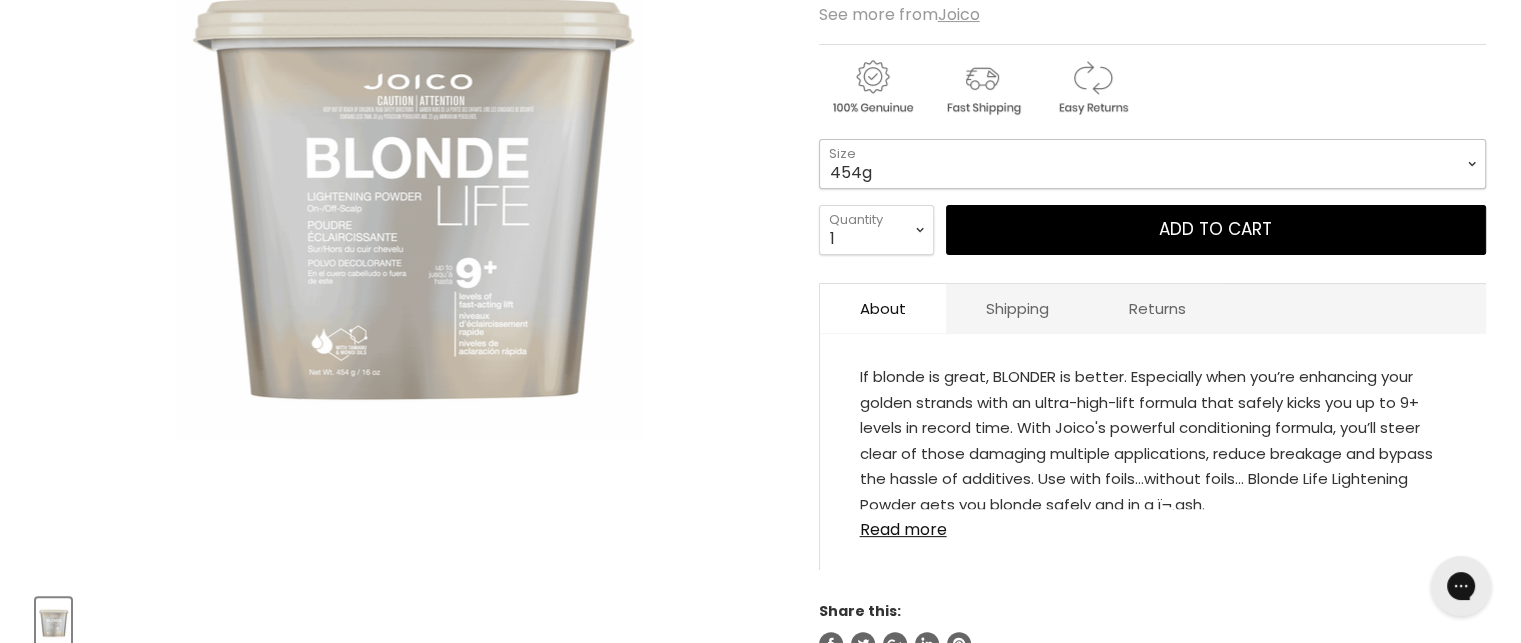 click on "454g
900g" at bounding box center (1152, 164) 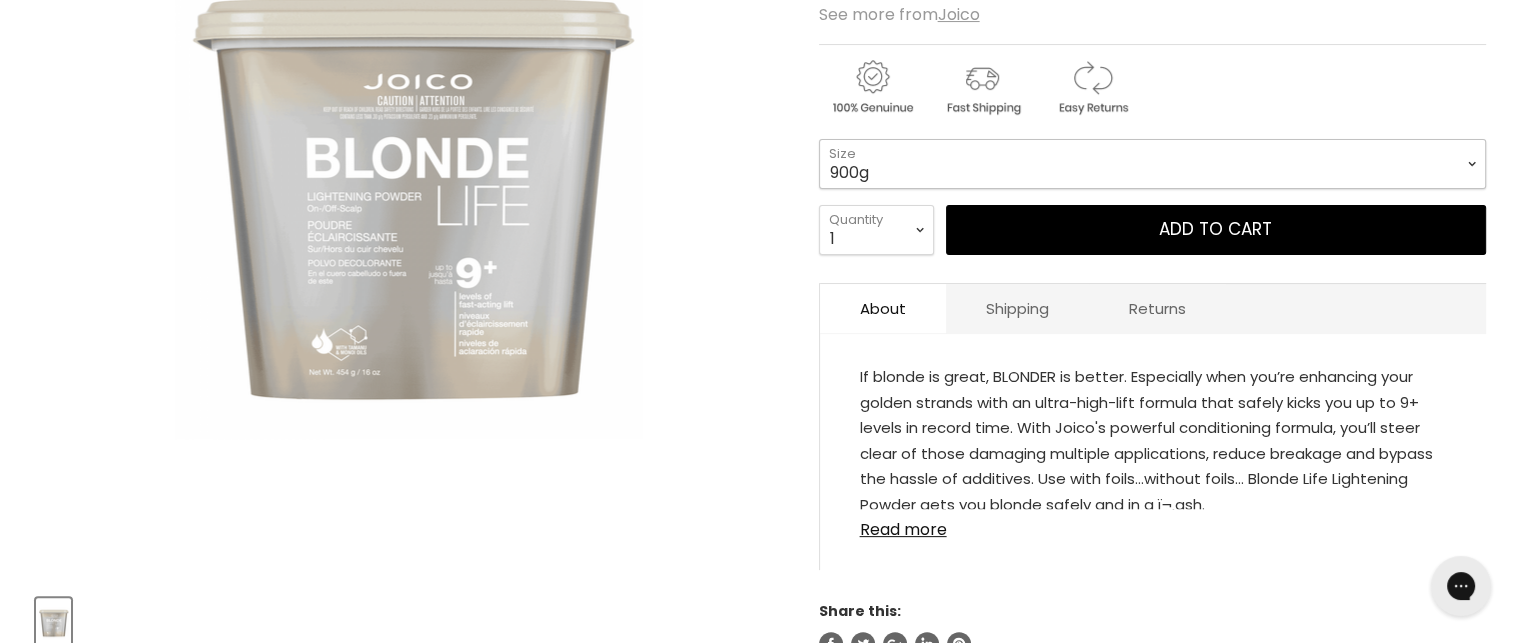 click on "454g
900g" at bounding box center (1152, 164) 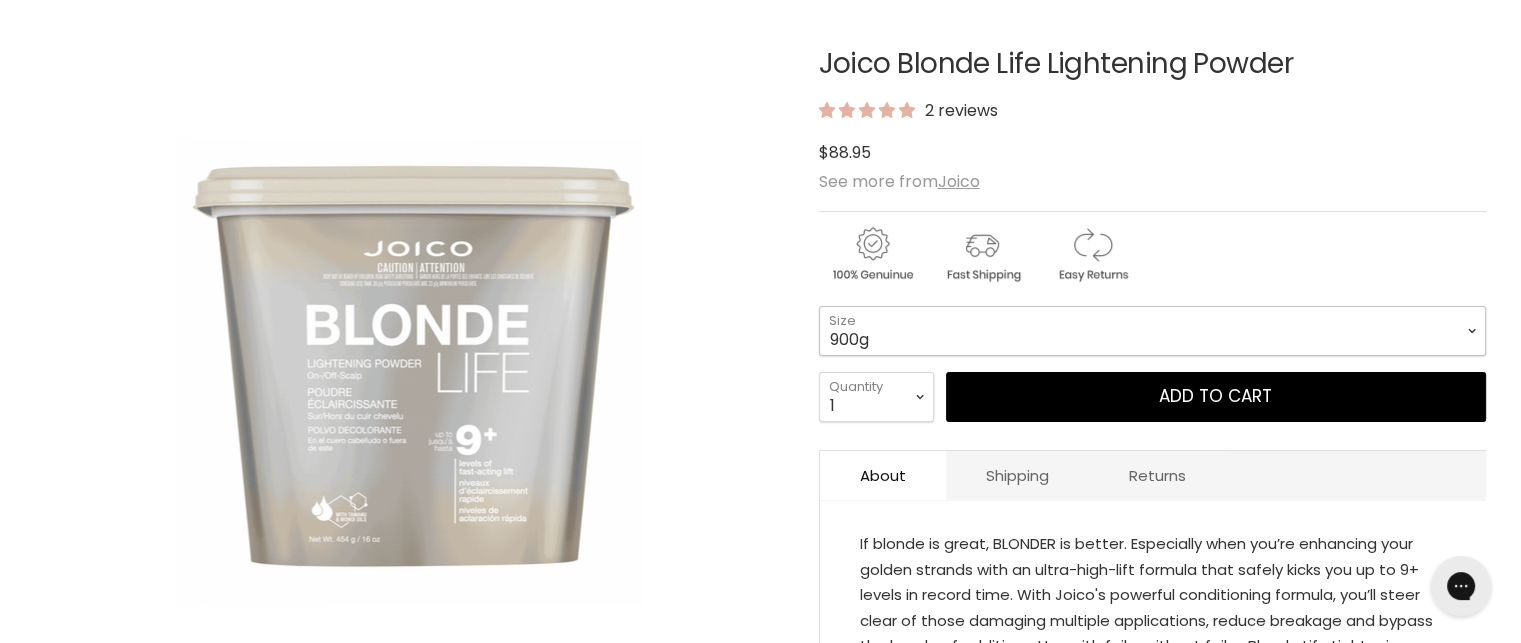 scroll, scrollTop: 303, scrollLeft: 0, axis: vertical 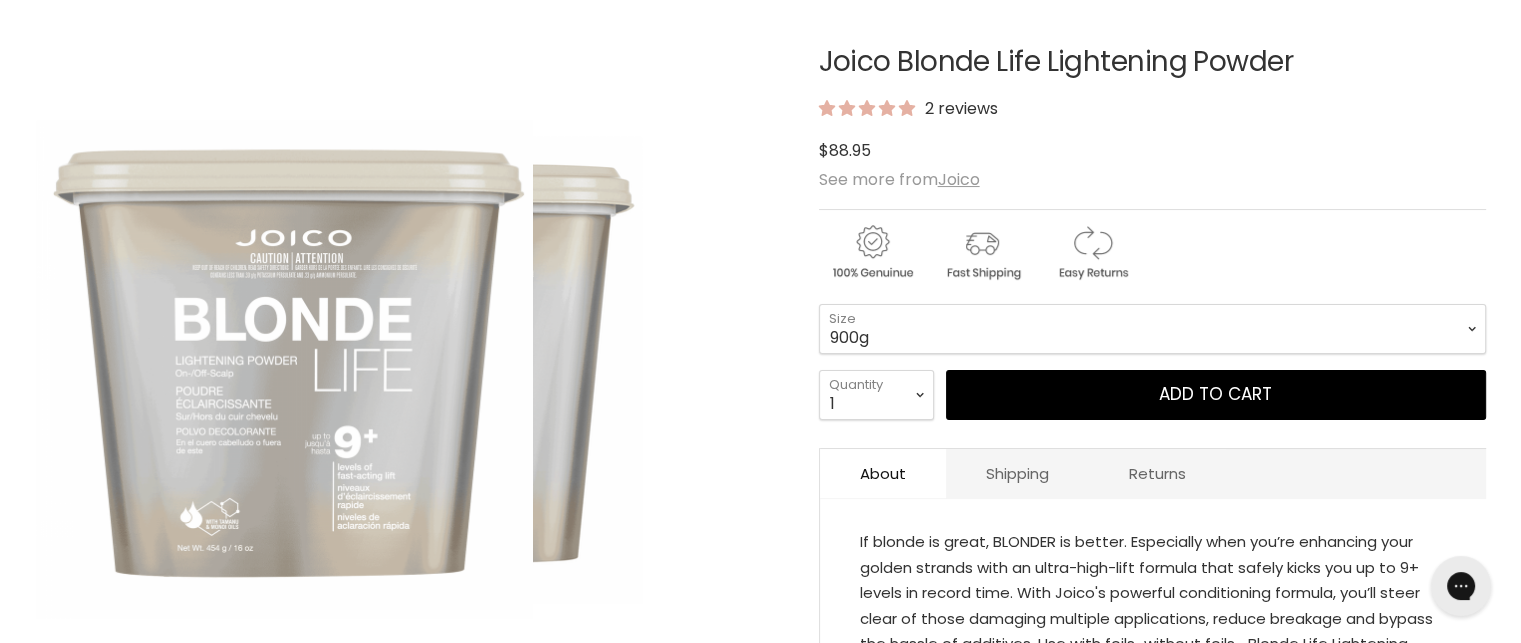 click on "Click or scroll to zoom
Tap or pinch to zoom" at bounding box center [409, 370] 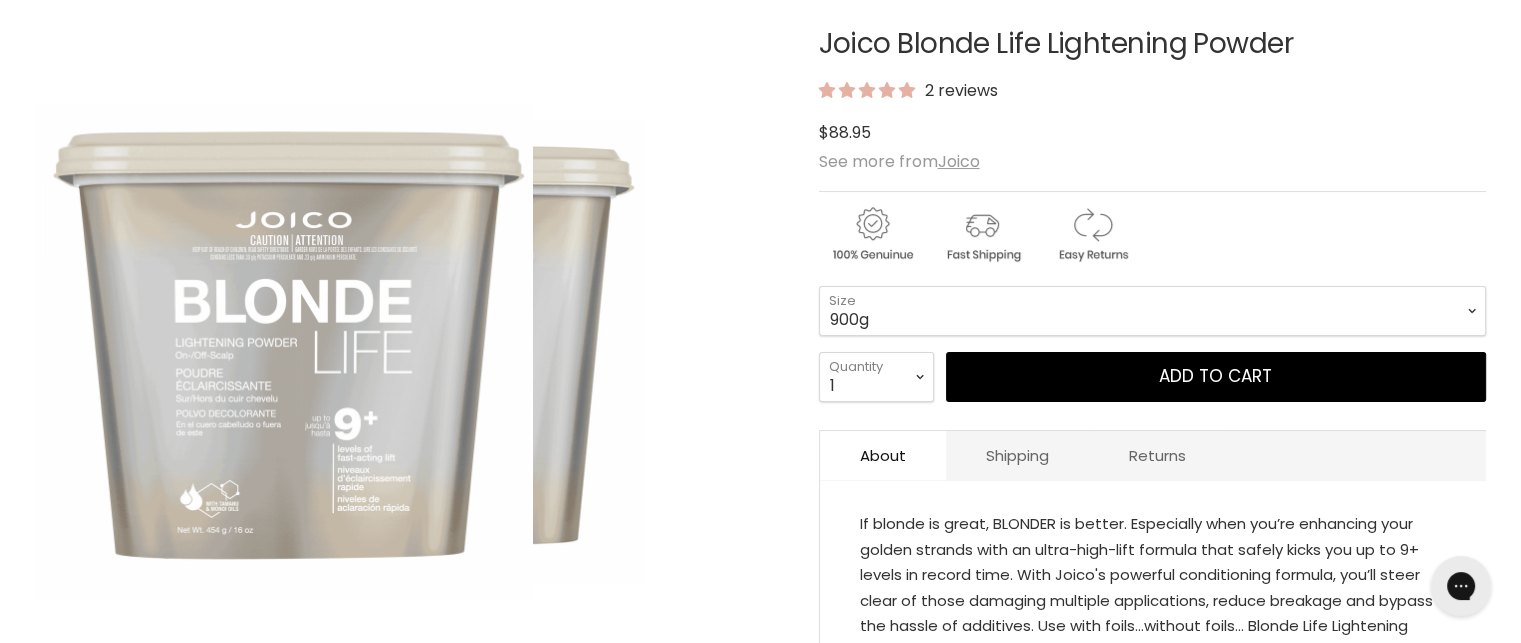 scroll, scrollTop: 305, scrollLeft: 0, axis: vertical 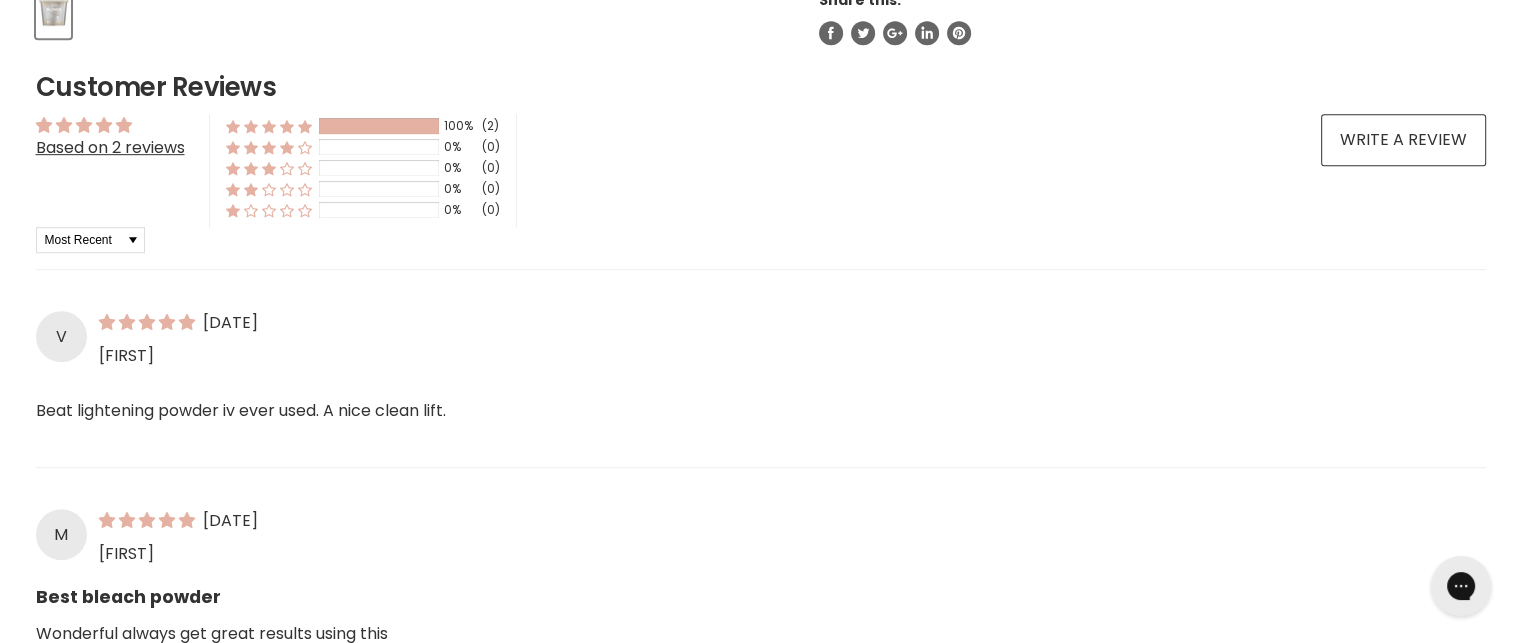 click on "Beat lightening powder iv ever used. A nice clean lift." at bounding box center (761, 424) 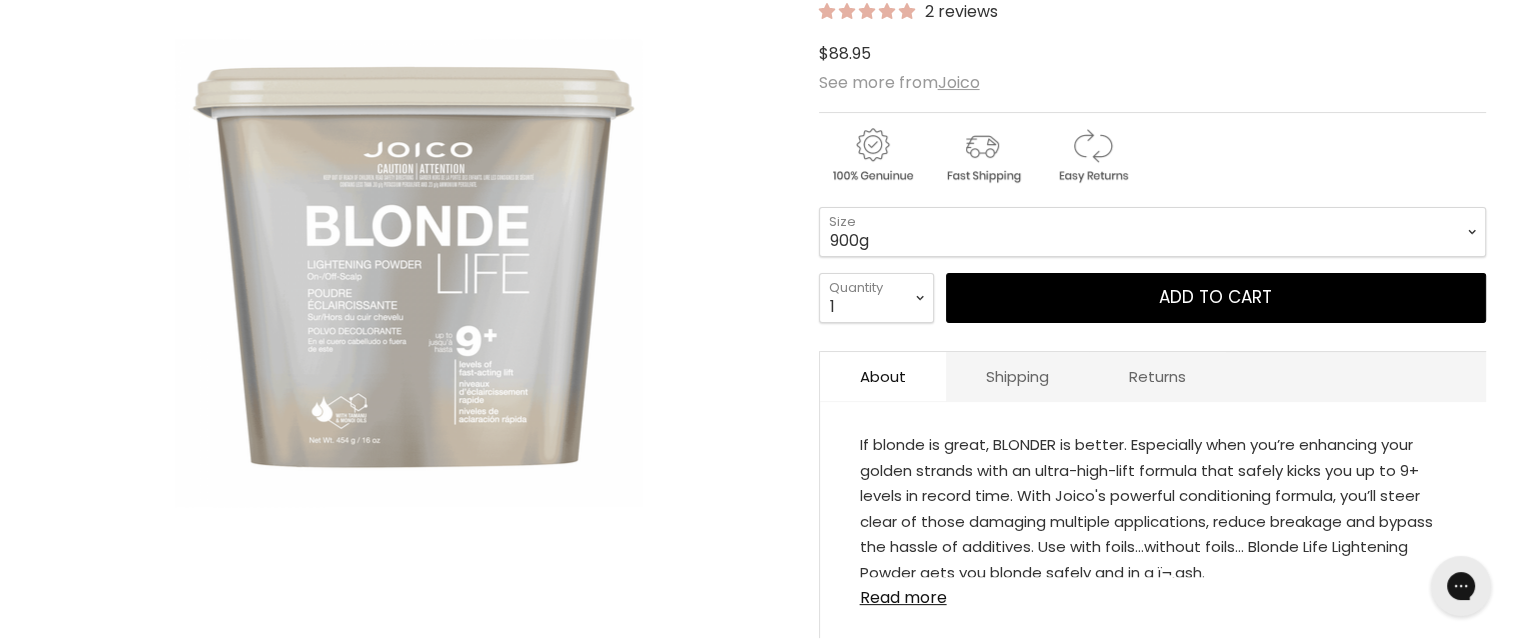 scroll, scrollTop: 385, scrollLeft: 0, axis: vertical 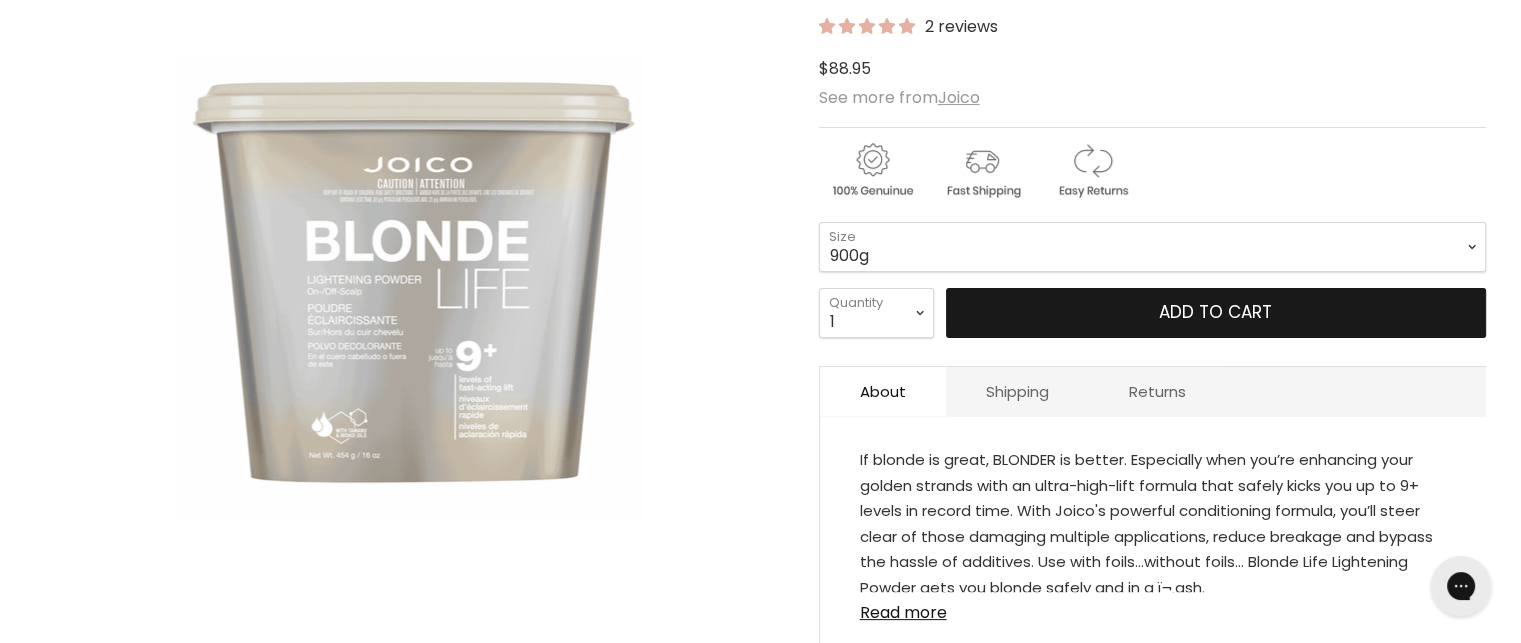 click on "Add to cart" at bounding box center (1216, 313) 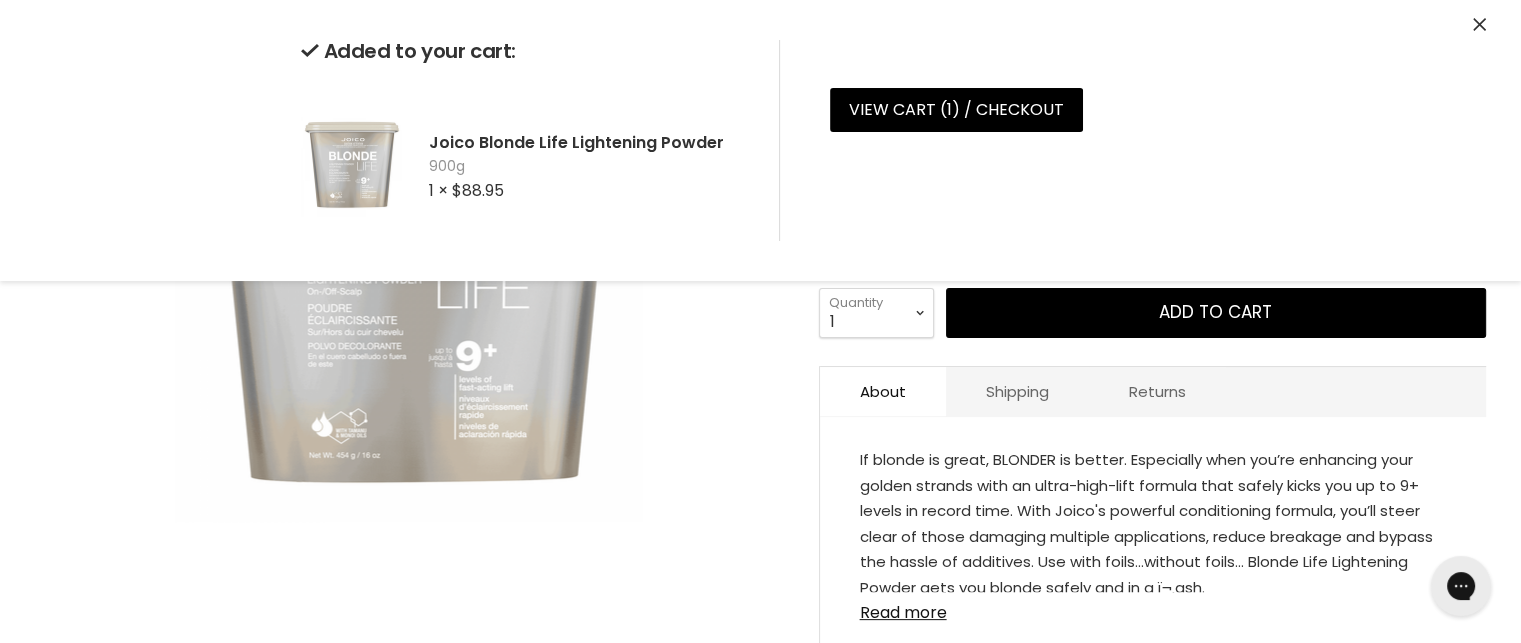 click on "If blonde is great, BLONDER is better. Especially when you’re enhancing your golden strands with an ultra-high-lift formula that safely kicks you up to 9+ levels in record time. With Joico's powerful conditioning formula, you’ll steer clear of those damaging multiple applications, reduce breakage and bypass the hassle of additives. Use with foils…without foils… Blonde Life Lightening Powder gets you blonde safely and in a ï¬‚ash.     Why You’ll Love It...  • Up to 9+ levels of fast-acting lift  • Proven to keep blondes bright and on-tone for up to 8 weeks  • The quickest way to brighten & lighten hair!  • Healthy-looking results without additives  • Blondes that look healthier & feel nourished  • Strengthens hair, reducing breakage by over 54% in just one treatment    Available in 454g & 900g Read more" at bounding box center (1153, 544) 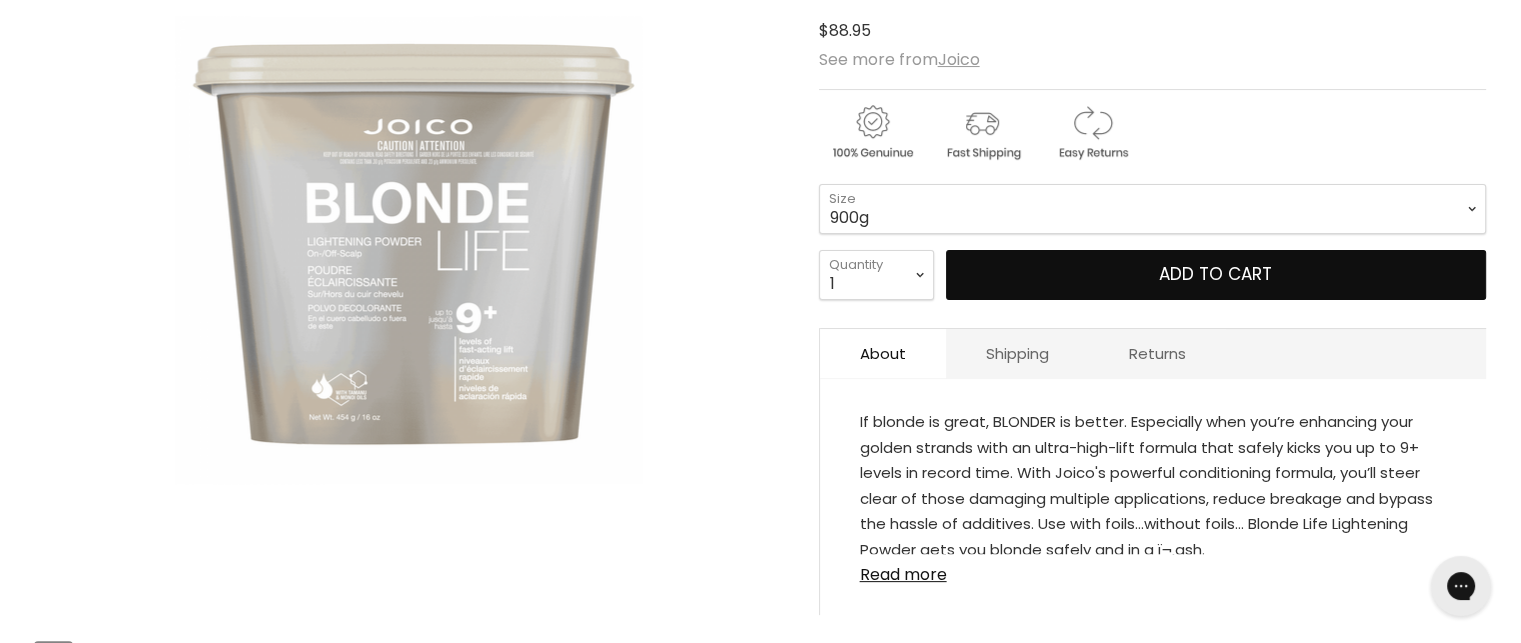 scroll, scrollTop: 422, scrollLeft: 0, axis: vertical 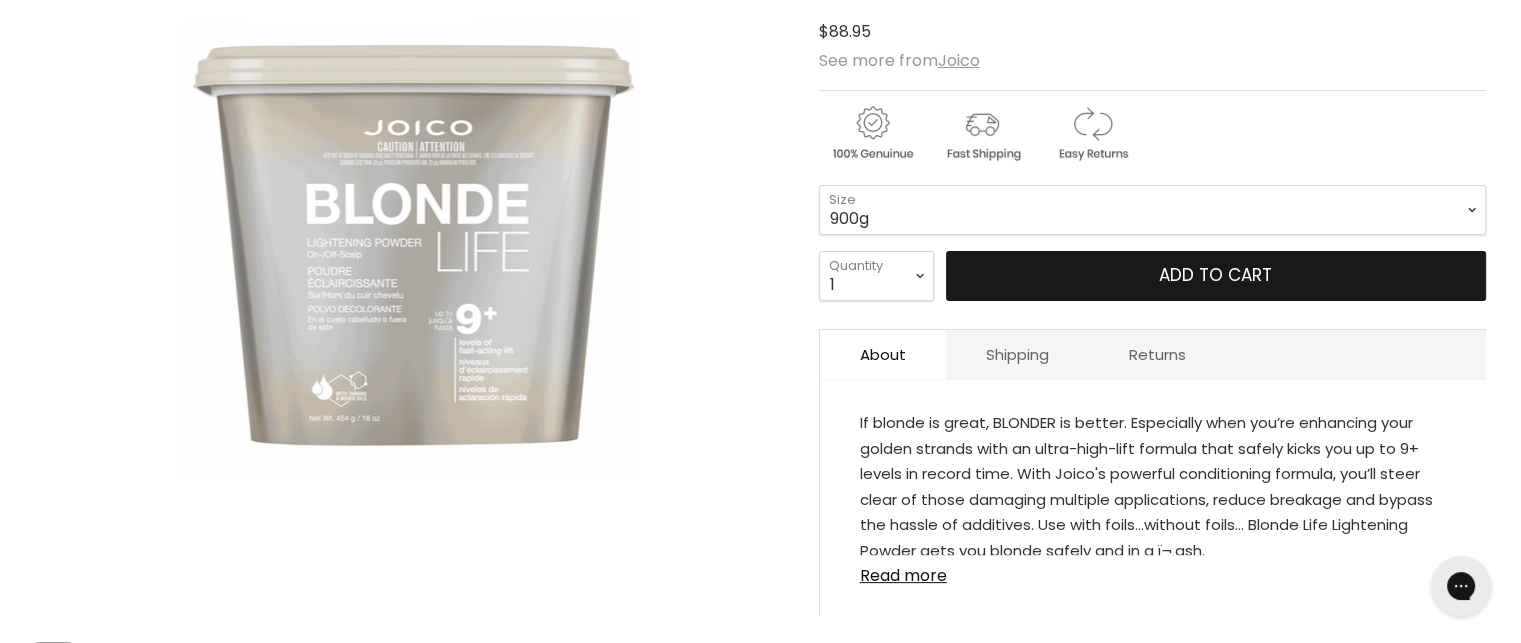 click on "Add to cart" at bounding box center (1216, 276) 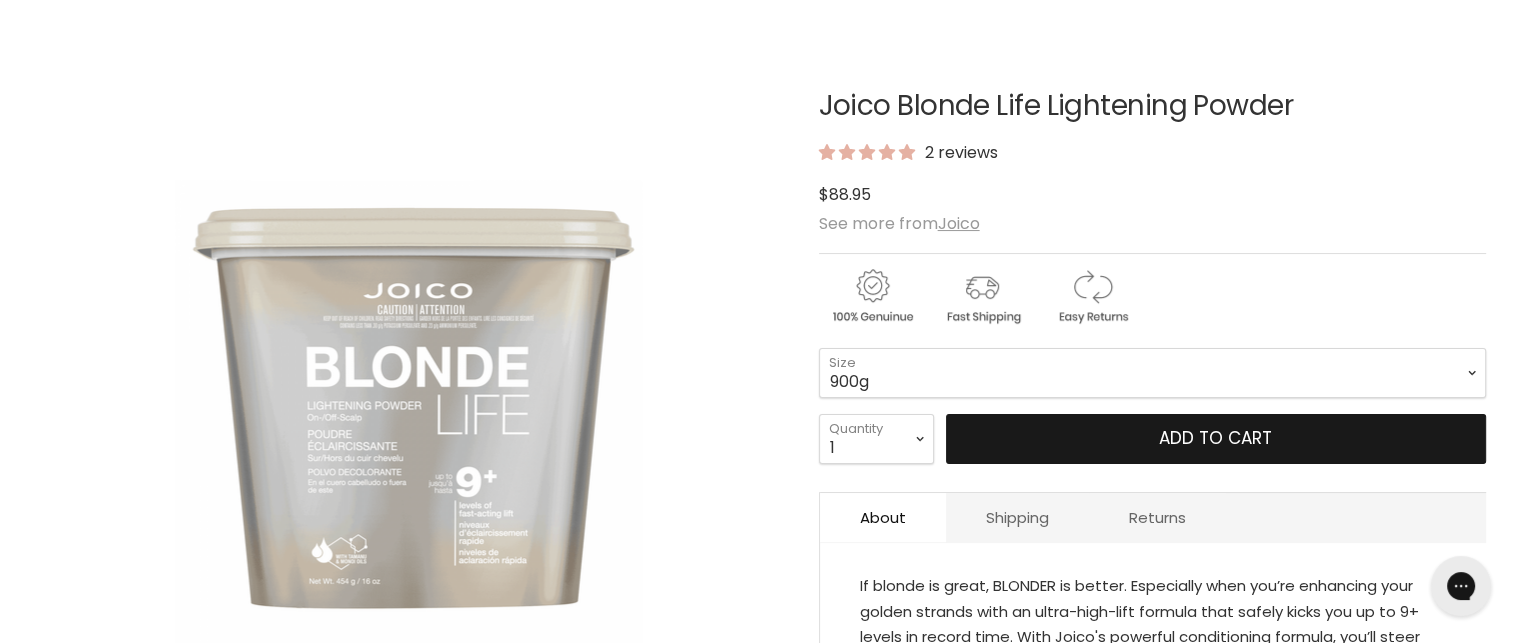 scroll, scrollTop: 255, scrollLeft: 0, axis: vertical 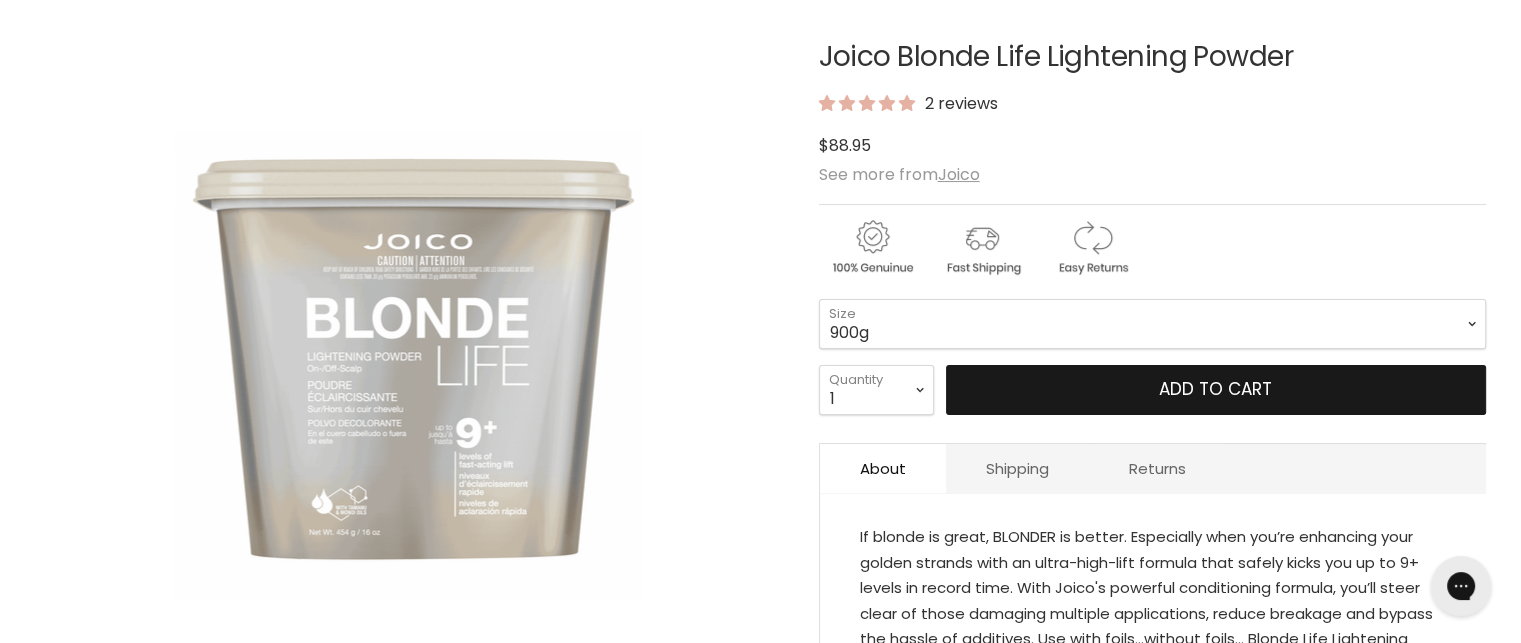 click on "Add to cart" at bounding box center [1216, 390] 